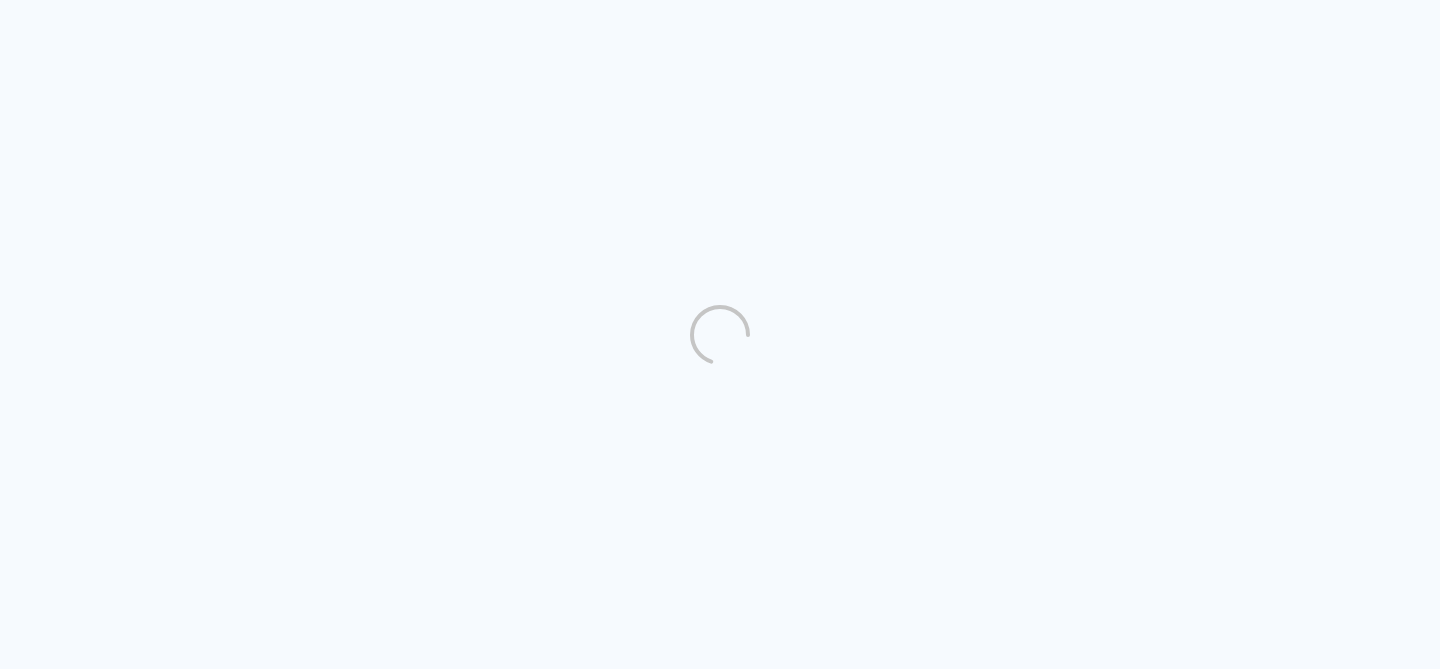 scroll, scrollTop: 0, scrollLeft: 0, axis: both 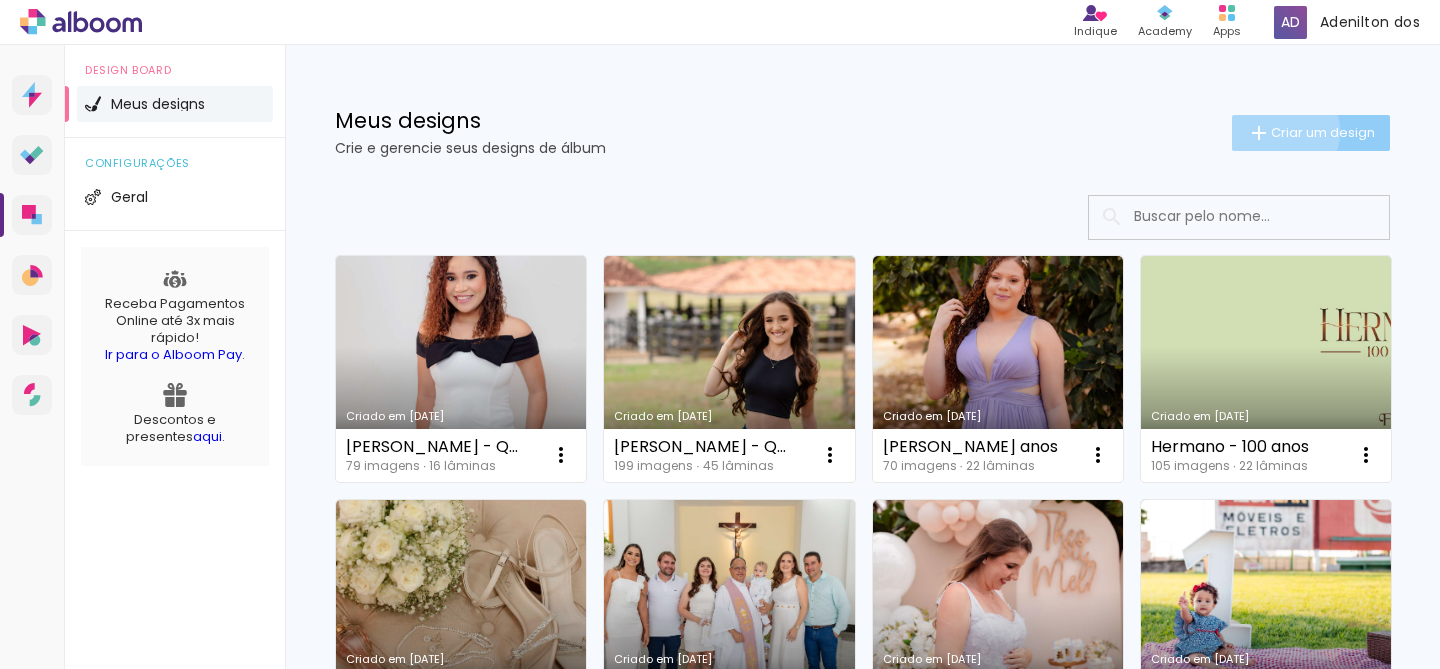 click on "Criar um design" 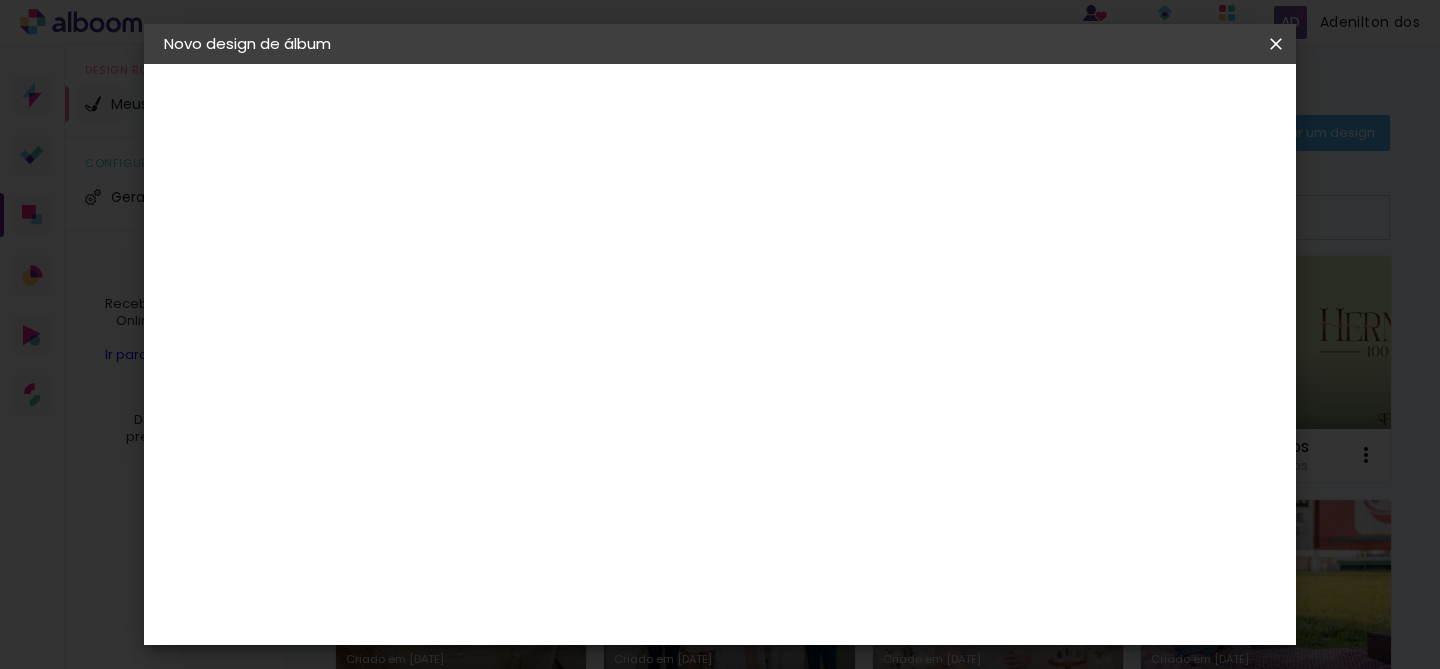 click at bounding box center (491, 268) 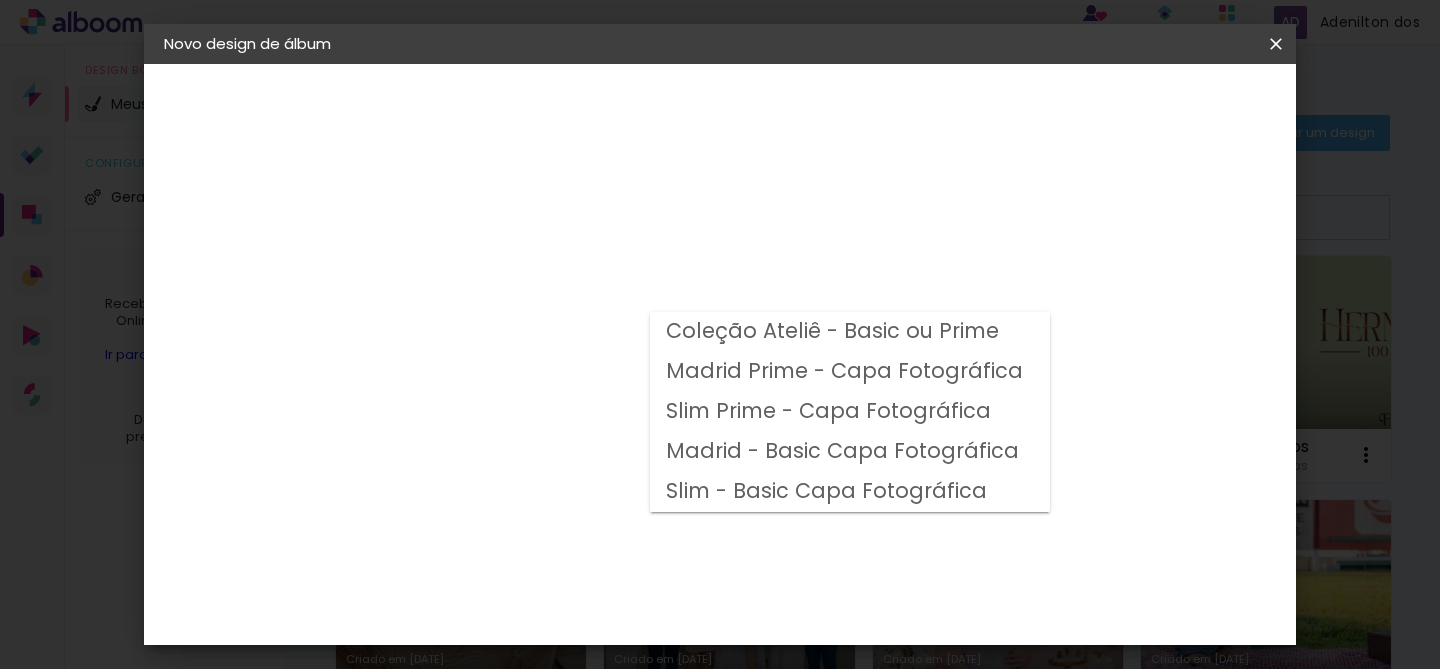 click on "Madrid - Basic Capa Fotográfica" at bounding box center [0, 0] 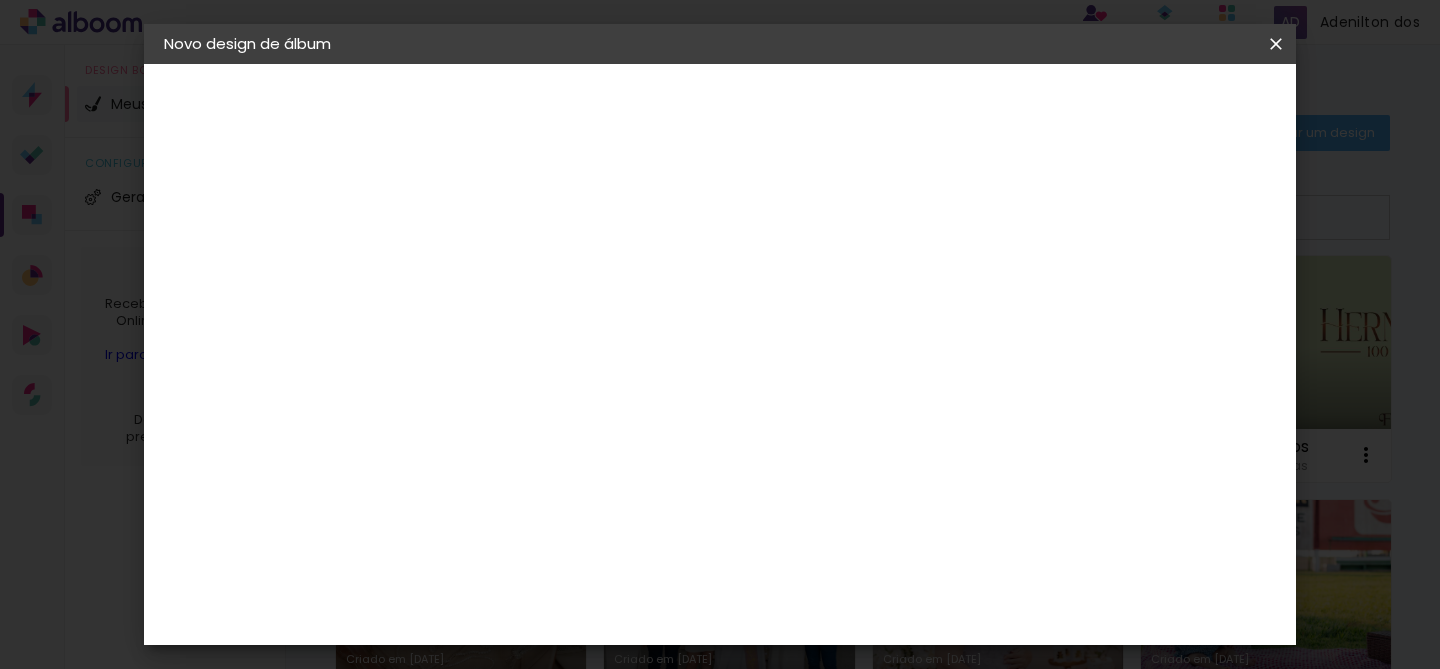 scroll, scrollTop: 618, scrollLeft: 0, axis: vertical 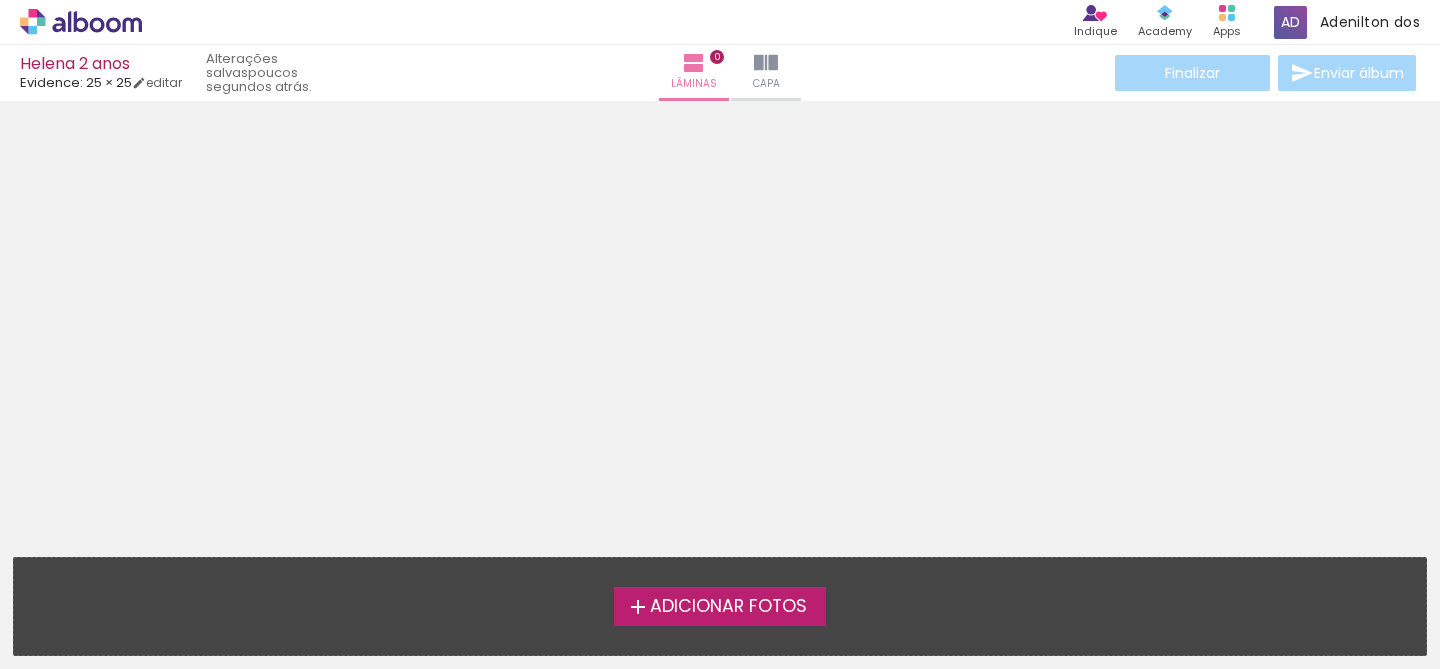 click on "Adicionar Fotos" at bounding box center [728, 607] 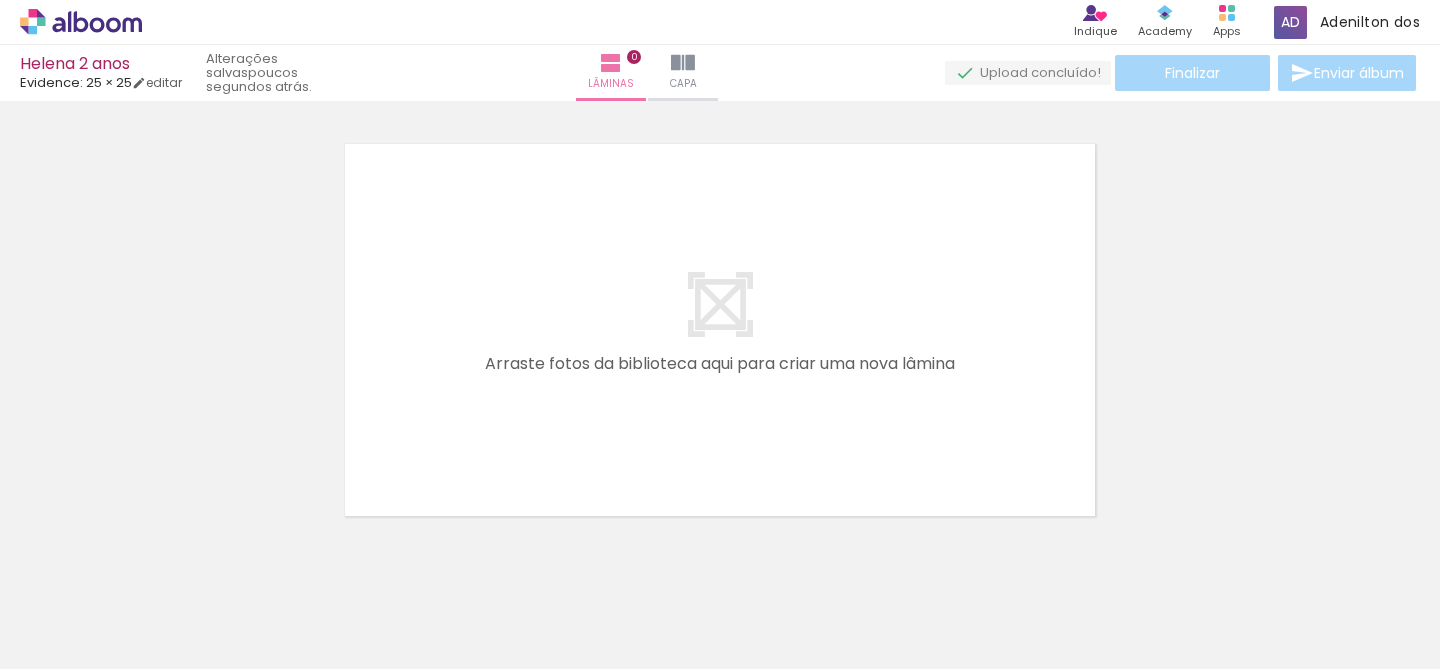 scroll, scrollTop: 25, scrollLeft: 0, axis: vertical 